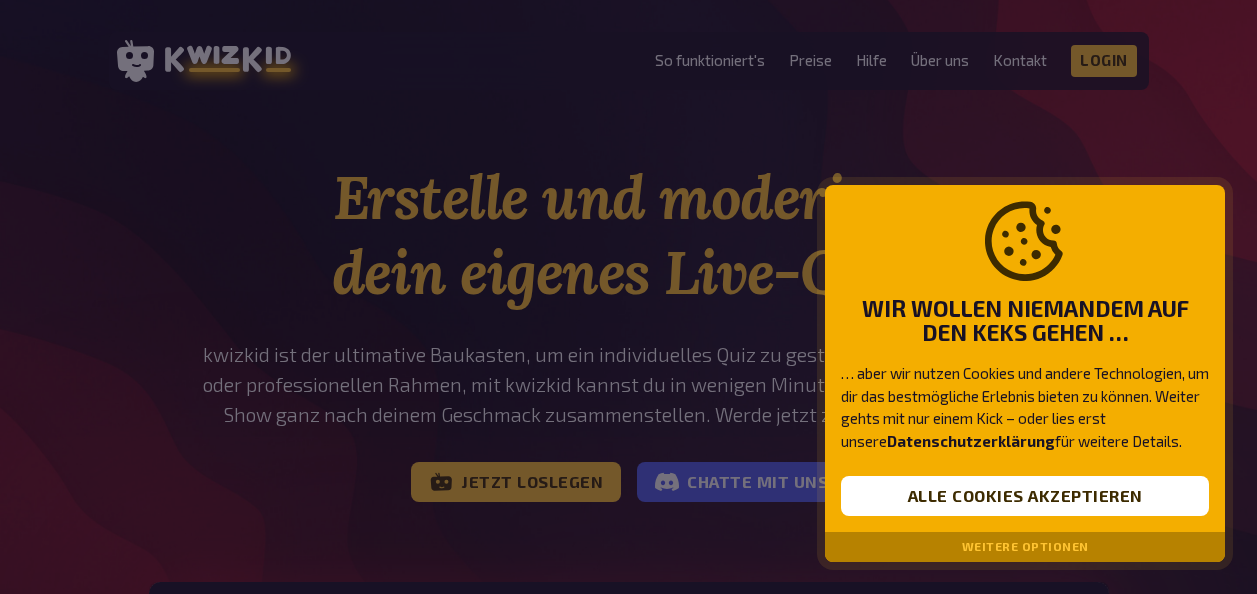 scroll, scrollTop: 0, scrollLeft: 0, axis: both 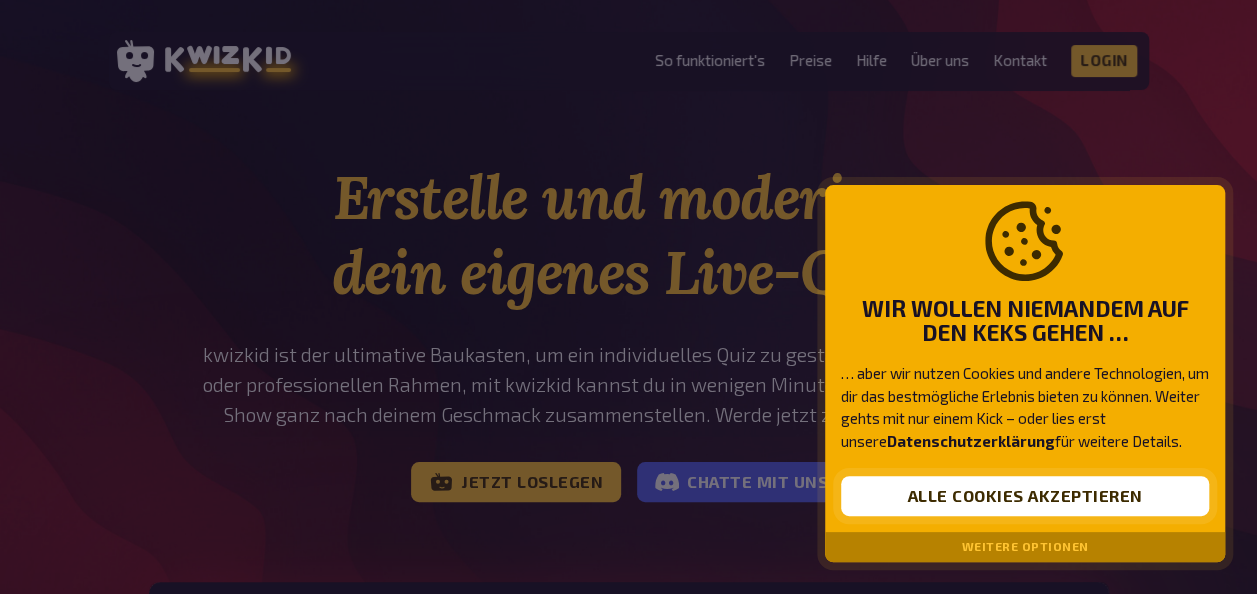 click on "Alle Cookies akzeptieren" at bounding box center [1025, 496] 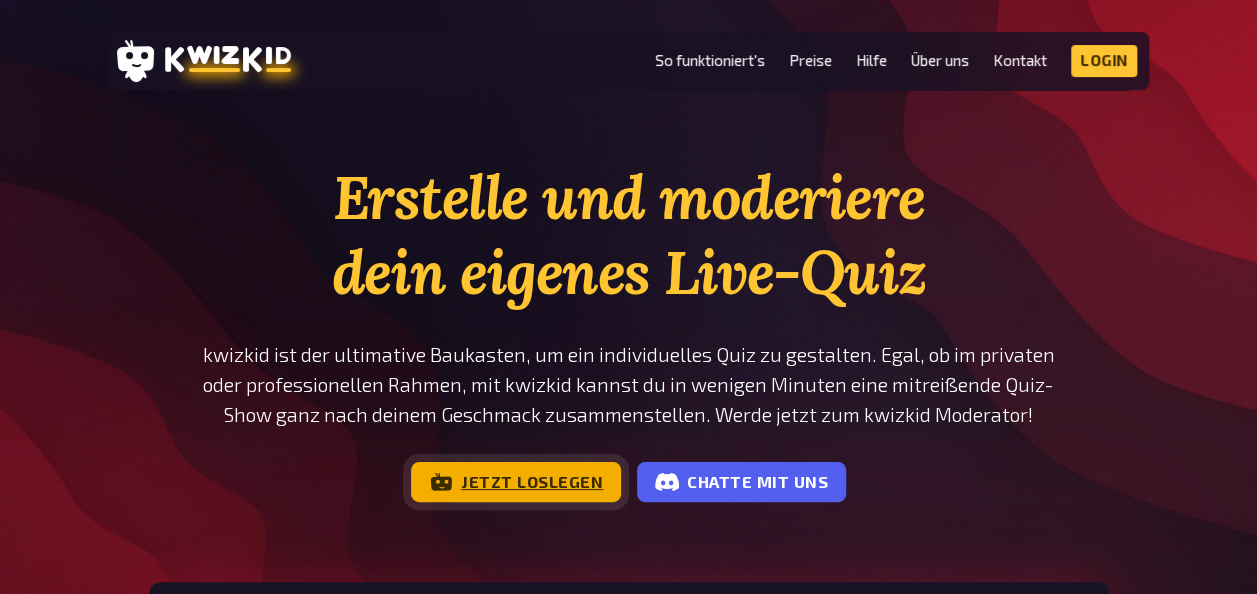 click on "Jetzt loslegen" at bounding box center (516, 482) 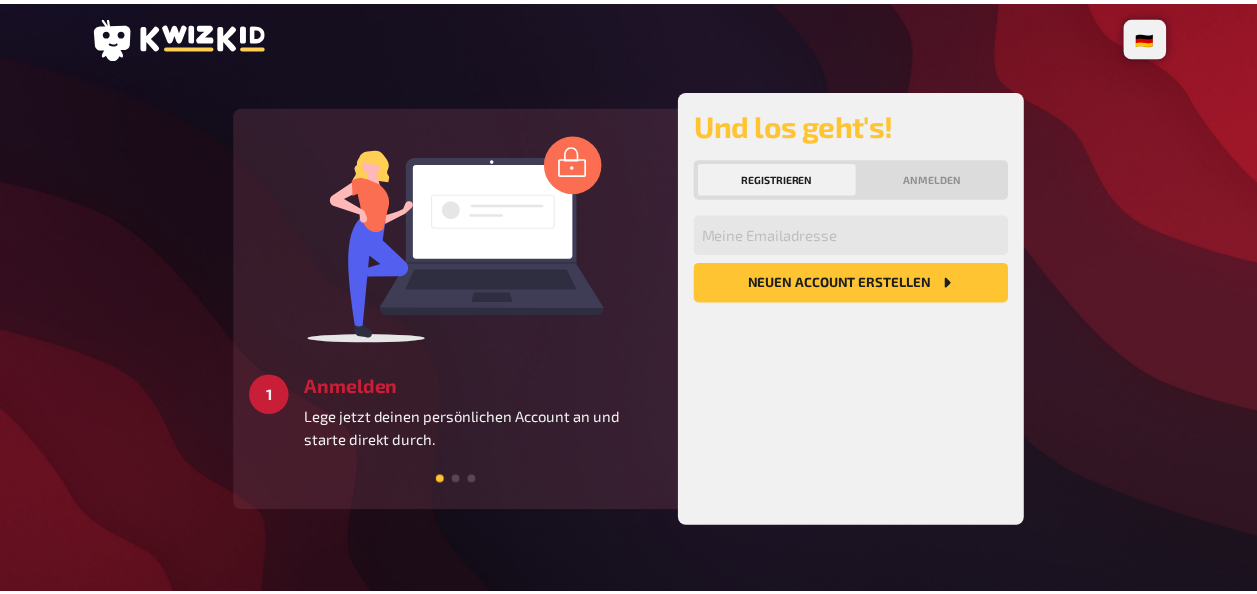 scroll, scrollTop: 0, scrollLeft: 0, axis: both 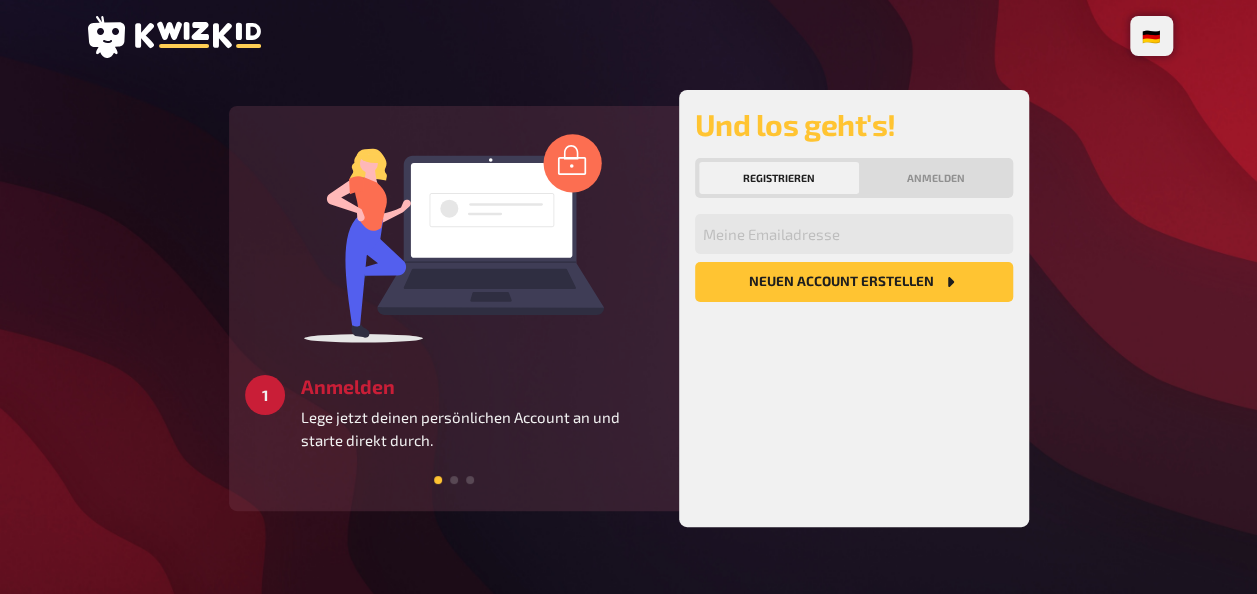 click at bounding box center [454, 480] 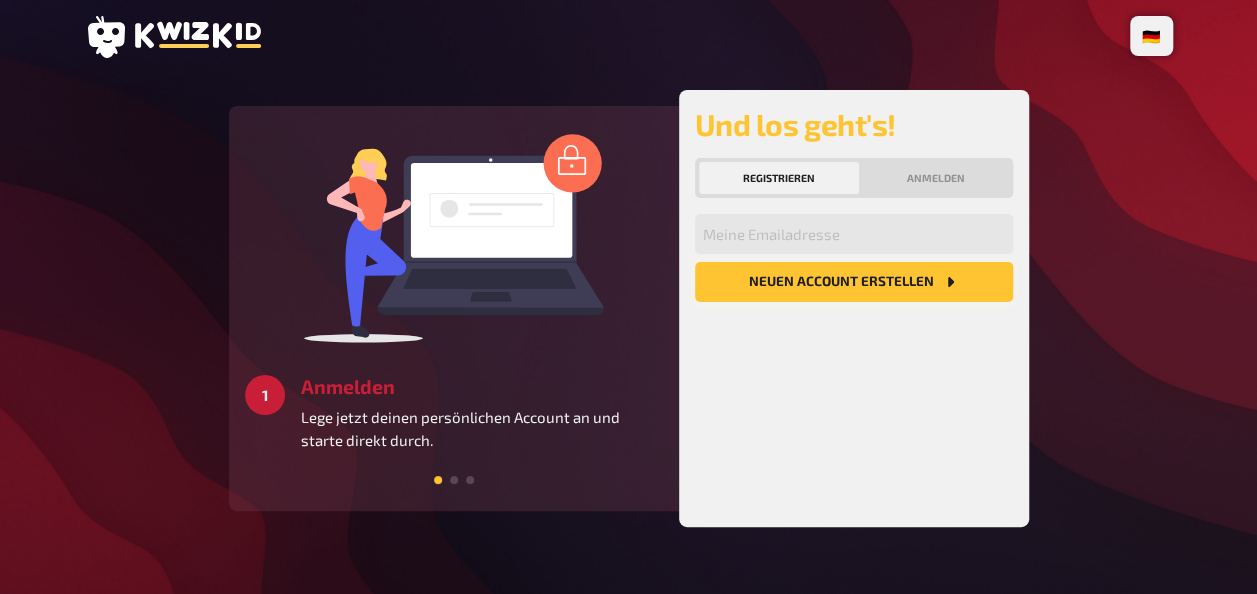 click on "Neuen Account Erstellen" at bounding box center [854, 282] 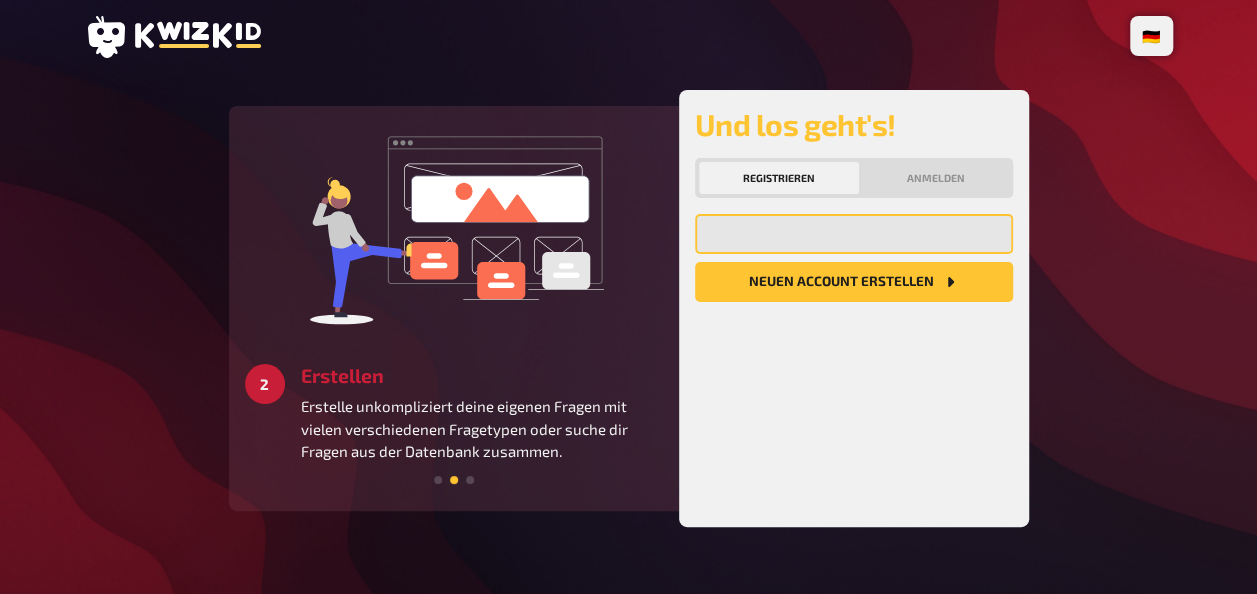click at bounding box center (854, 234) 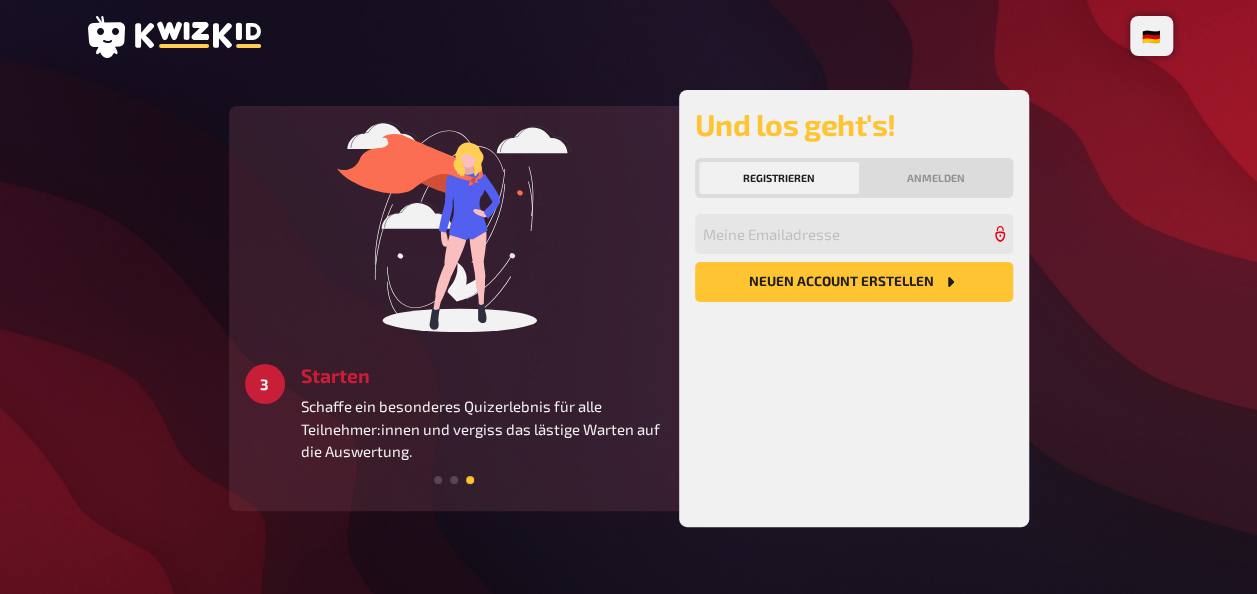click on "1 Anmelden Lege jetzt deinen persönlichen Account an und starte direkt durch. 2 Erstellen Erstelle unkompliziert deine eigenen Fragen mit vielen verschiedenen Fragetypen oder suche dir Fragen aus der Datenbank zusammen. 3 Starten Schaffe ein besonderes Quizerlebnis für alle Teilnehmer:innen und vergiss das lästige Warten auf die Auswertung." at bounding box center (-482, 308) 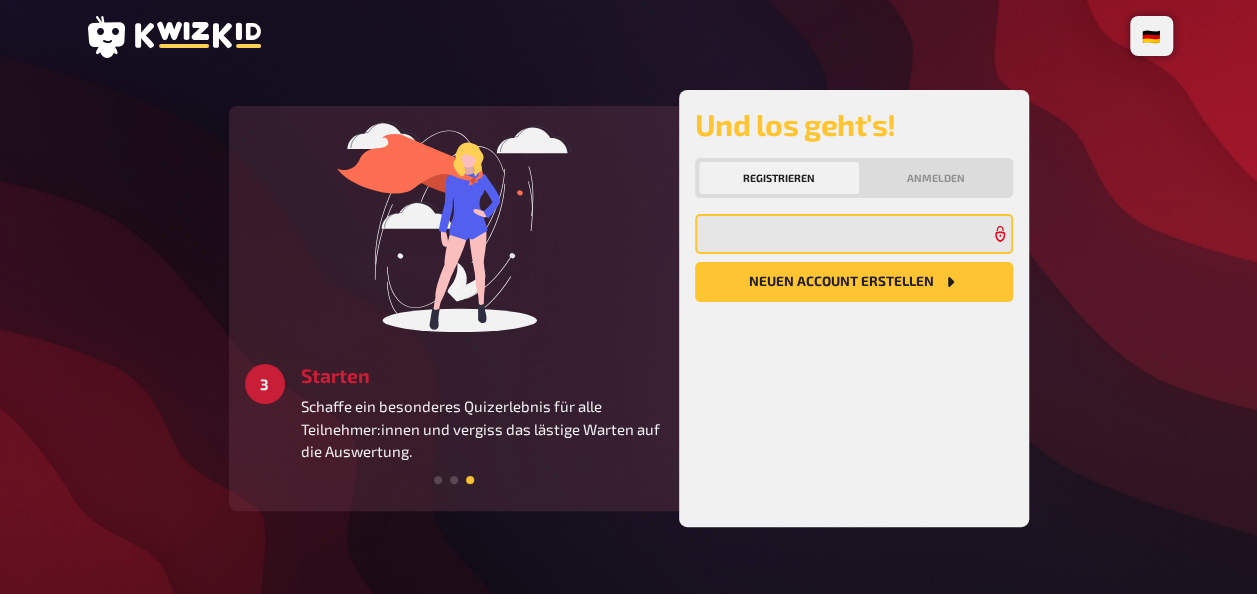 click at bounding box center (854, 234) 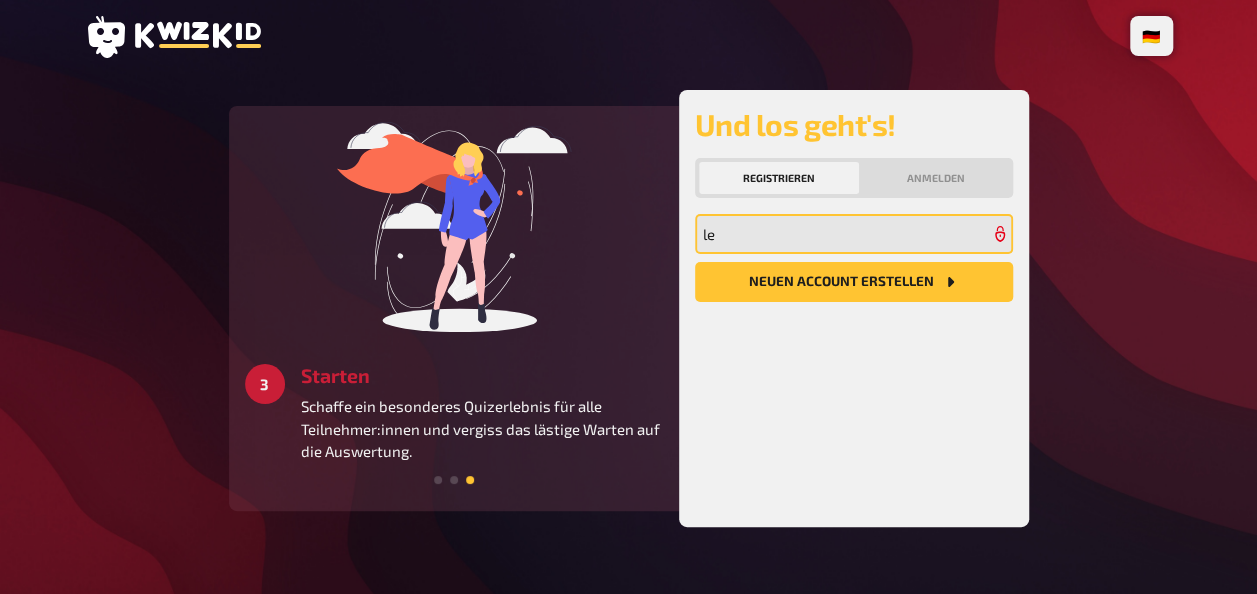 type on "leonie-jahn6@web.de" 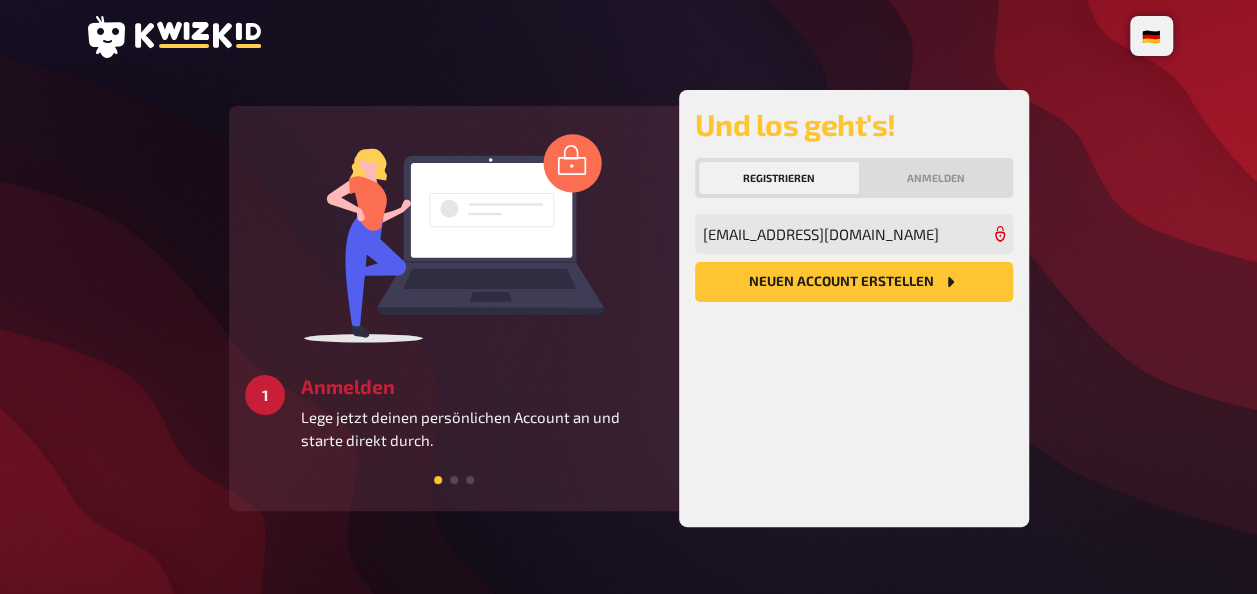 click on "Neuen Account Erstellen" at bounding box center (854, 282) 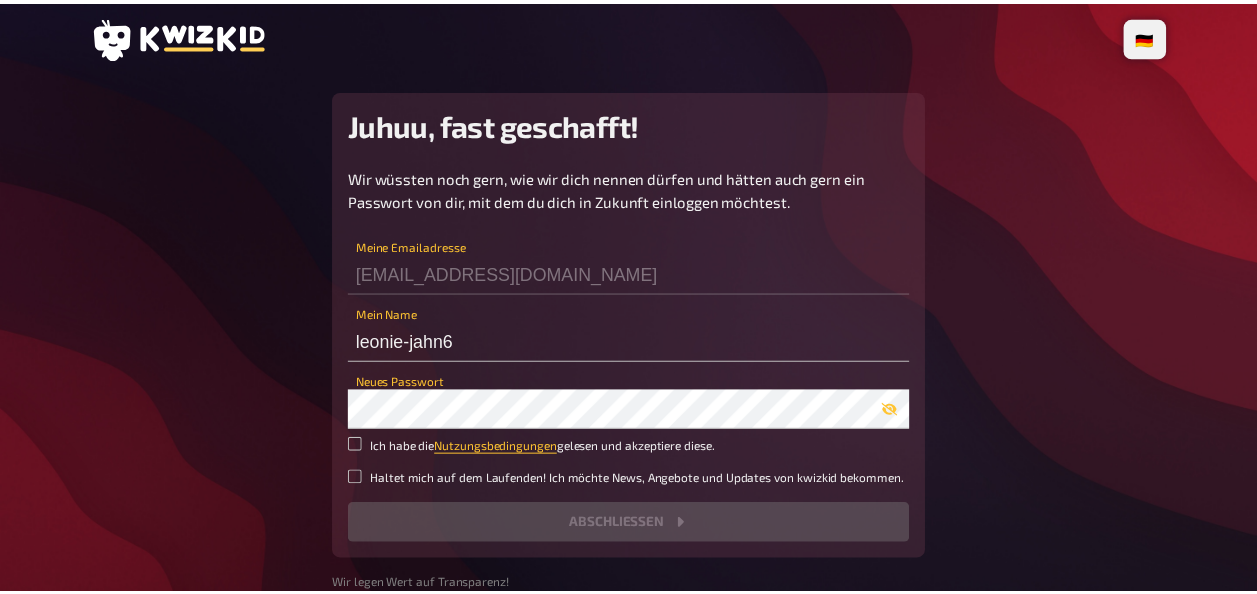 scroll, scrollTop: 0, scrollLeft: 0, axis: both 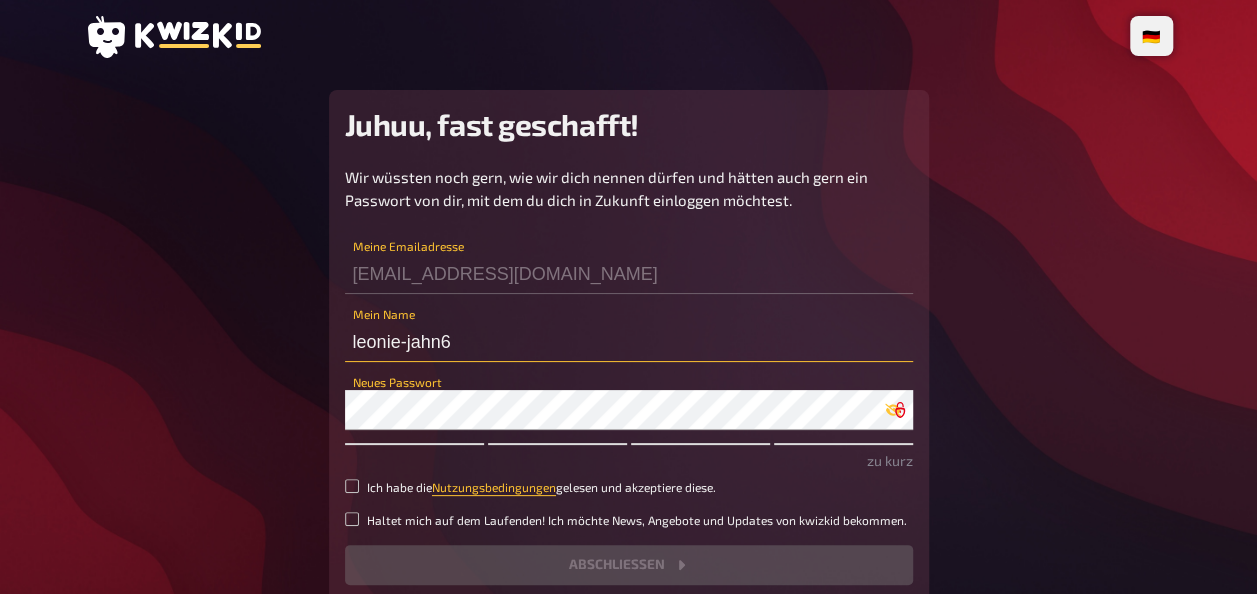 click on "leonie-jahn6" at bounding box center (629, 342) 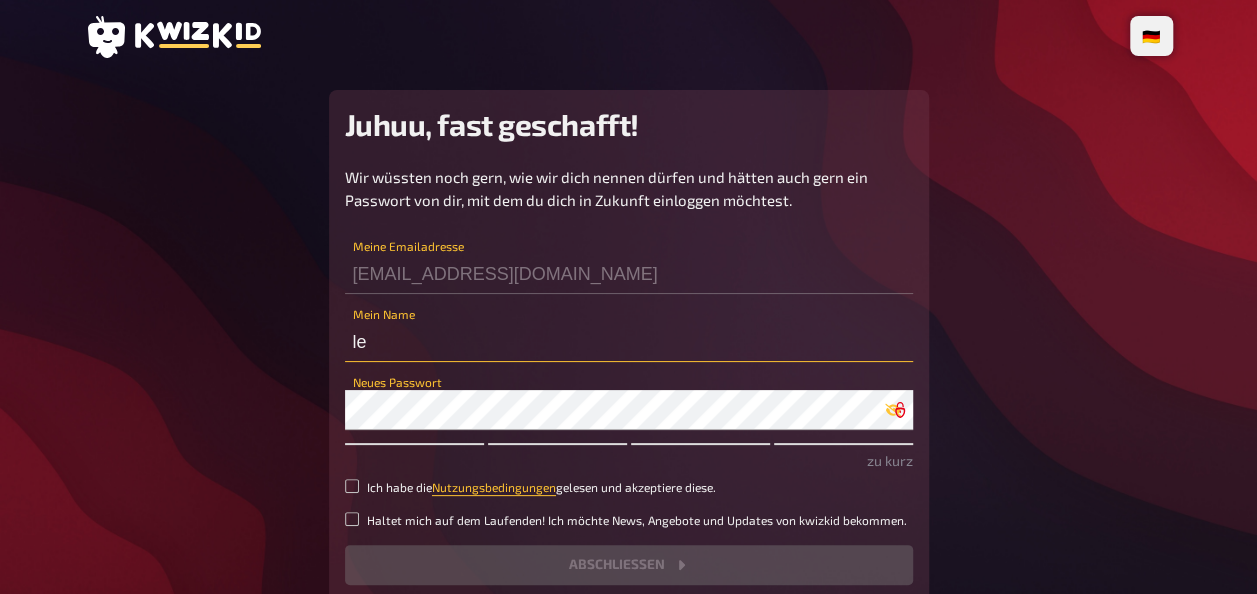 type on "l" 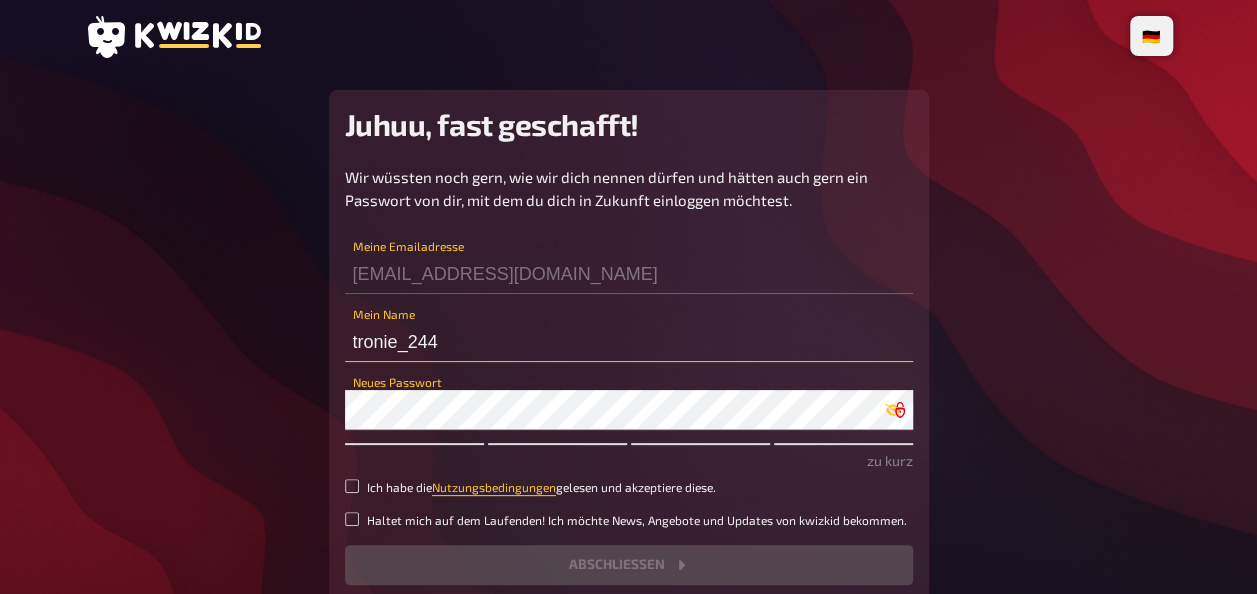 type on "tronie_244" 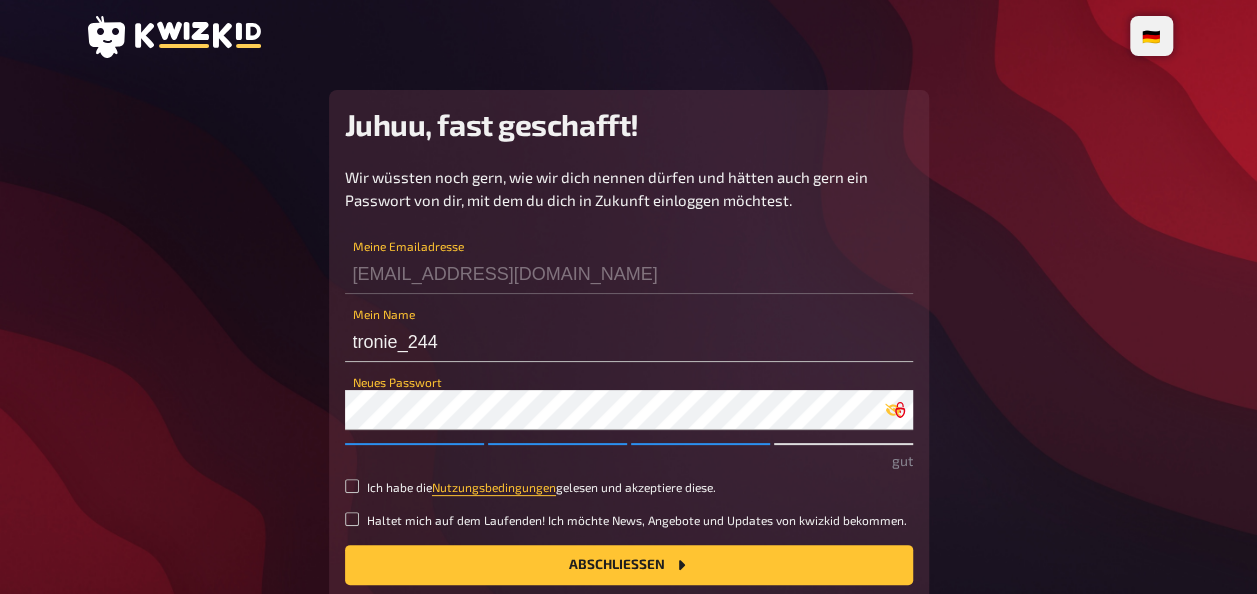 click on "Juhuu, fast geschafft! Wir wüssten noch gern, wie wir dich nennen dürfen und hätten auch gern ein Passwort von dir, mit dem du dich in Zukunft einloggen möchtest. leonie-jahn6@web.de Meine Emailadresse tronie_244 Mein Name Neues Passwort gut Ich habe die  Nutzungsbedingungen  gelesen und akzeptiere diese. Haltet mich auf dem Laufenden! Ich möchte News, Angebote und Updates von kwizkid bekommen. Abschließen Wir legen Wert auf Transparenz! In unserer  Datenschutzrichtlinie  erfährst du, wie deine Daten verwendet und geschützt werden." at bounding box center [629, 370] 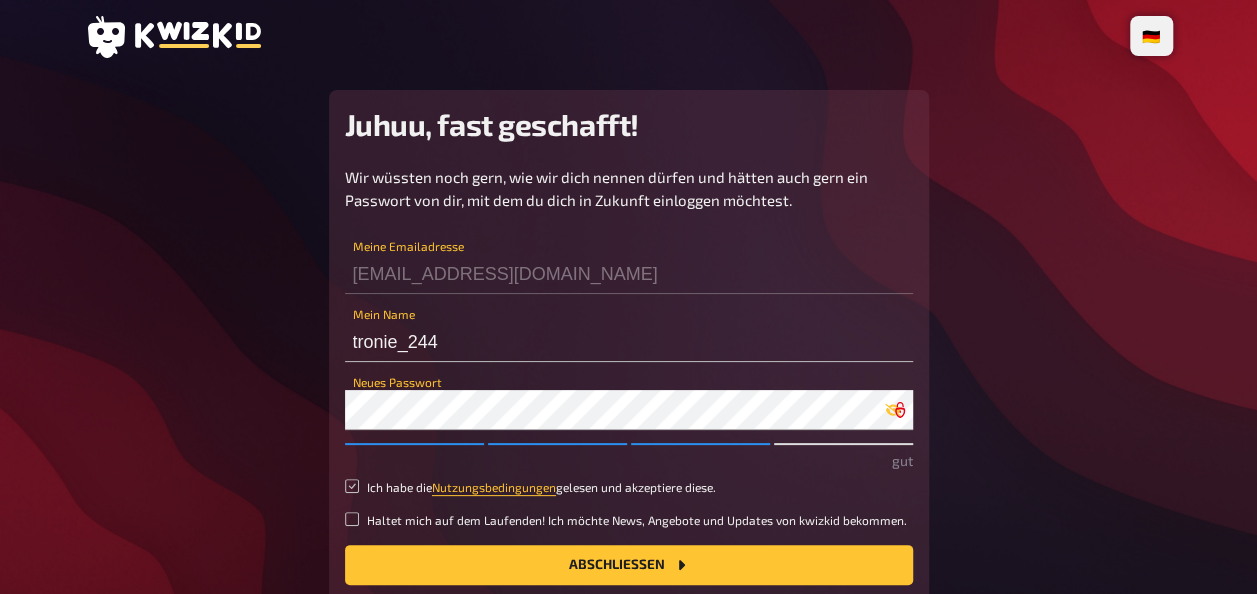 click on "Ich habe die  Nutzungsbedingungen  gelesen und akzeptiere diese." at bounding box center [352, 486] 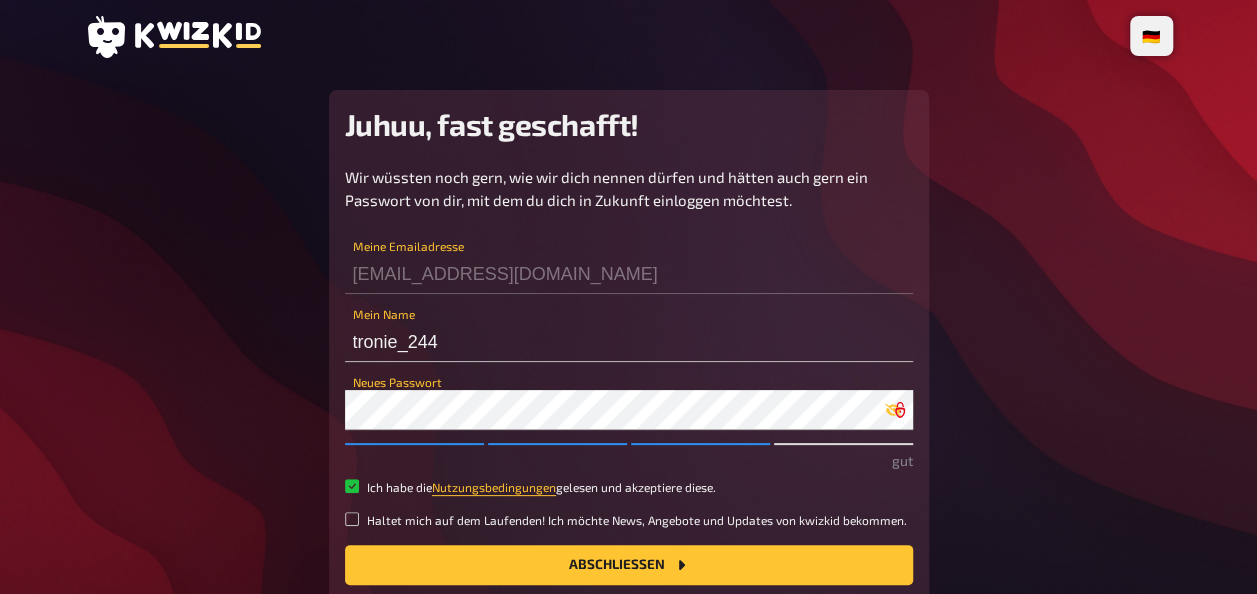 scroll, scrollTop: 100, scrollLeft: 0, axis: vertical 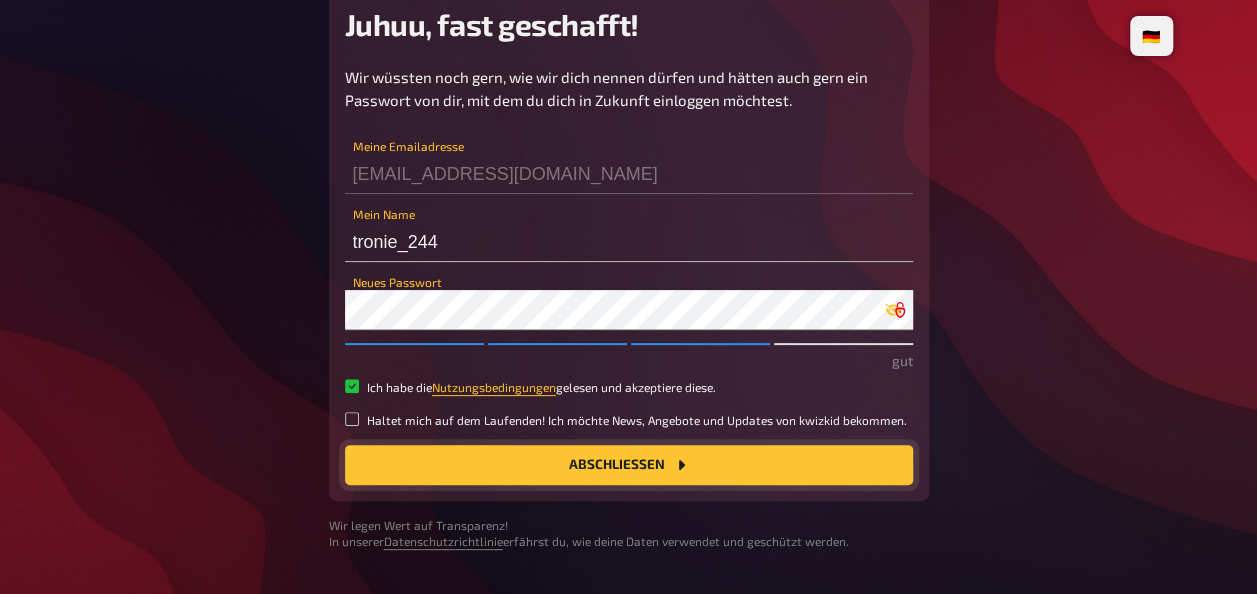 click on "Abschließen" at bounding box center (629, 465) 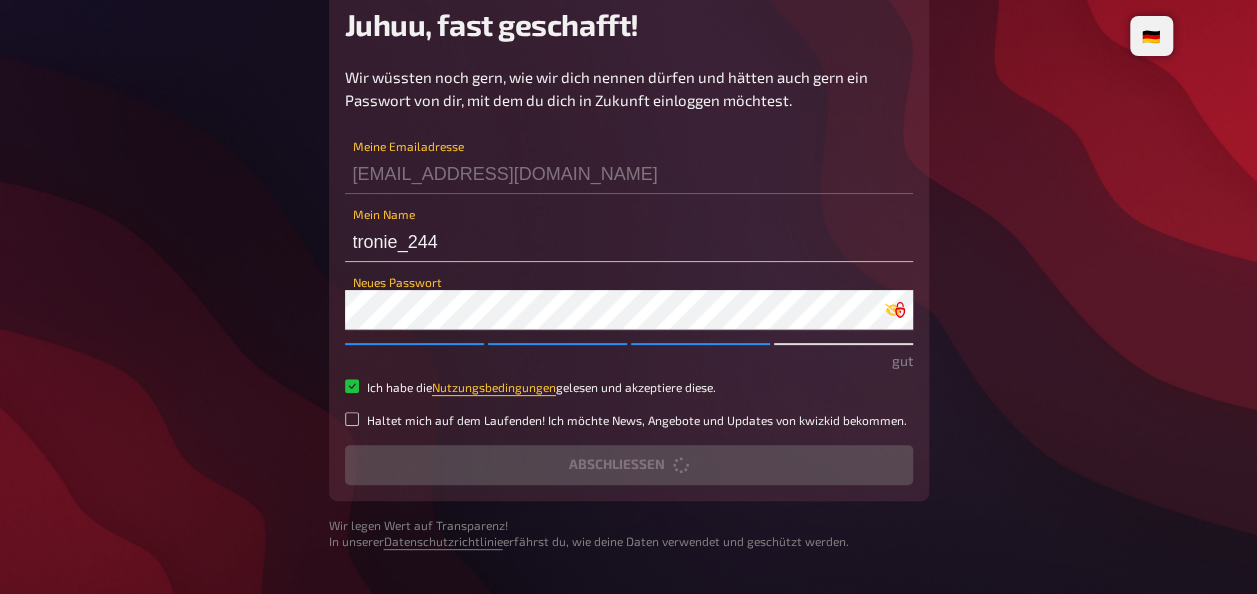 scroll, scrollTop: 0, scrollLeft: 0, axis: both 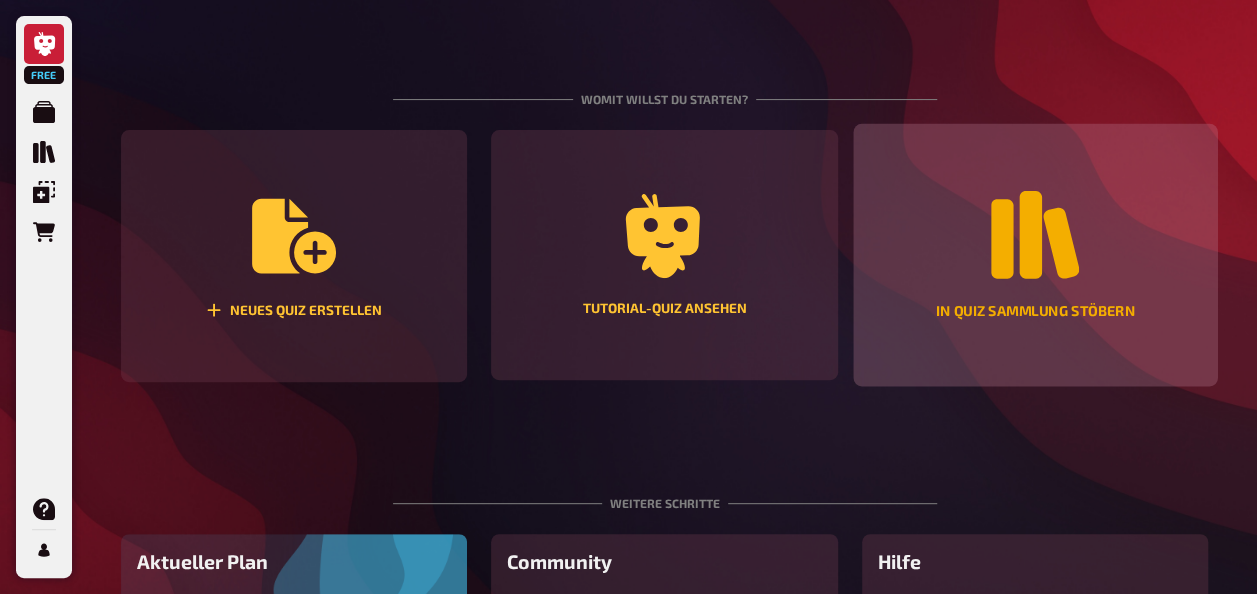 click 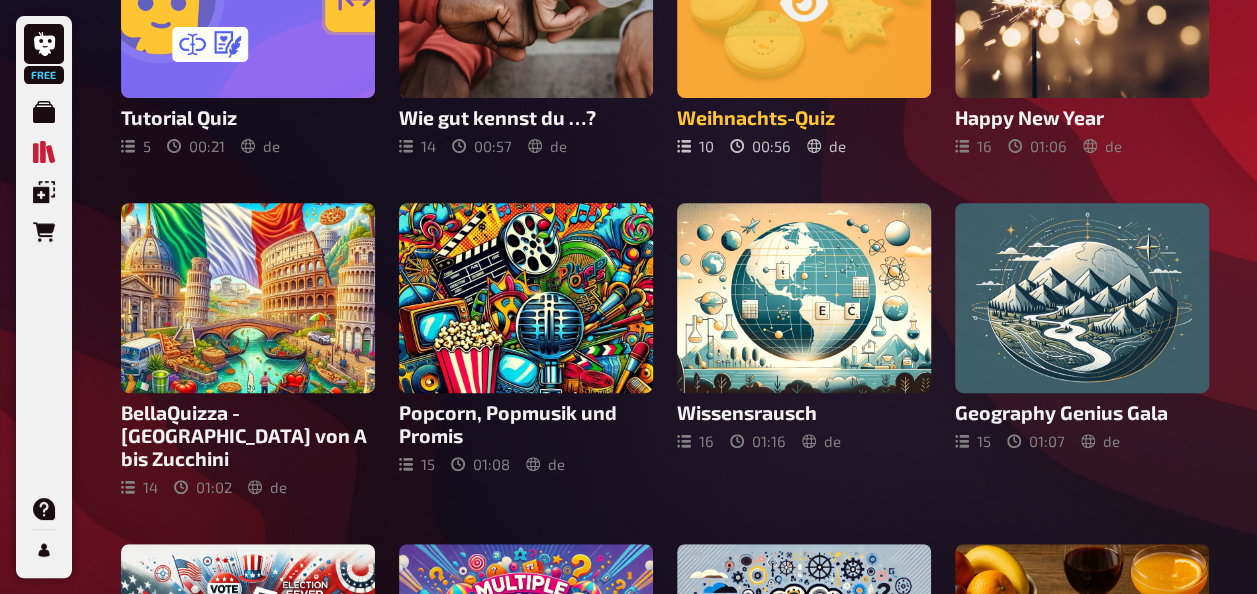 scroll, scrollTop: 0, scrollLeft: 0, axis: both 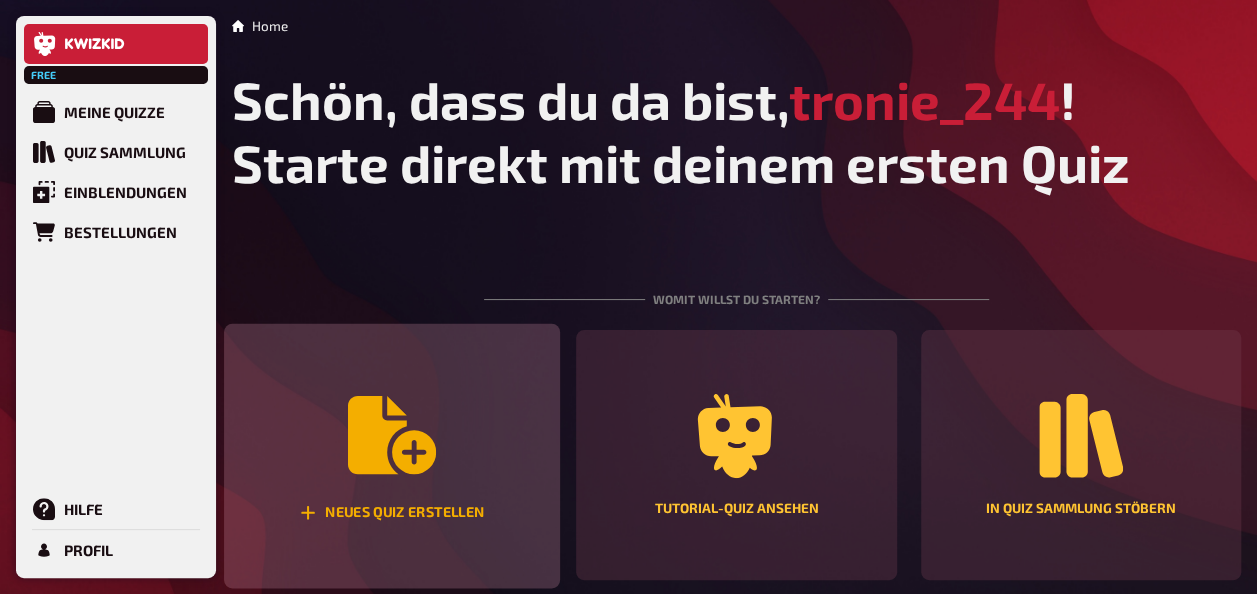 click on "Neues Quiz erstellen" at bounding box center (392, 456) 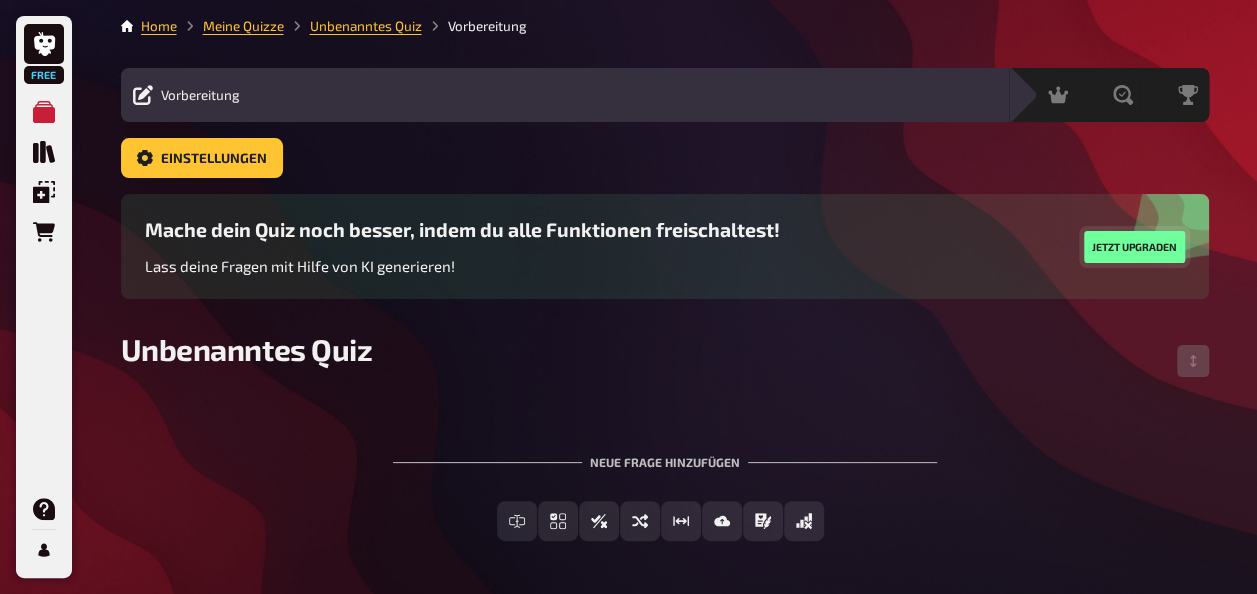 click on "Jetzt upgraden" at bounding box center (1134, 247) 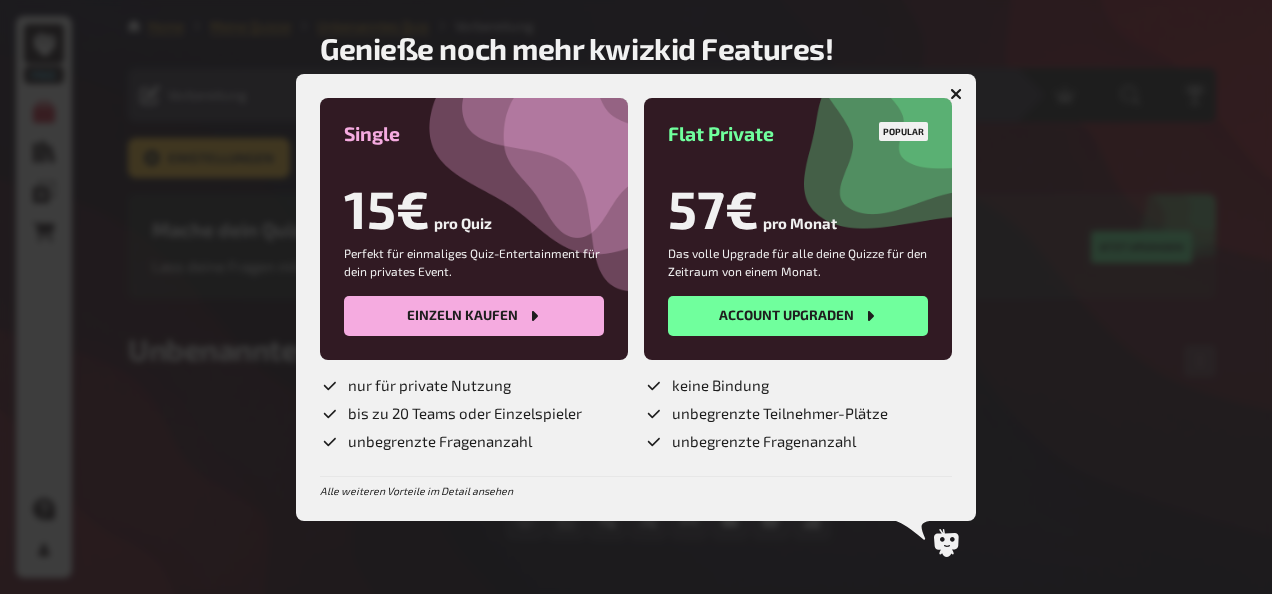 click 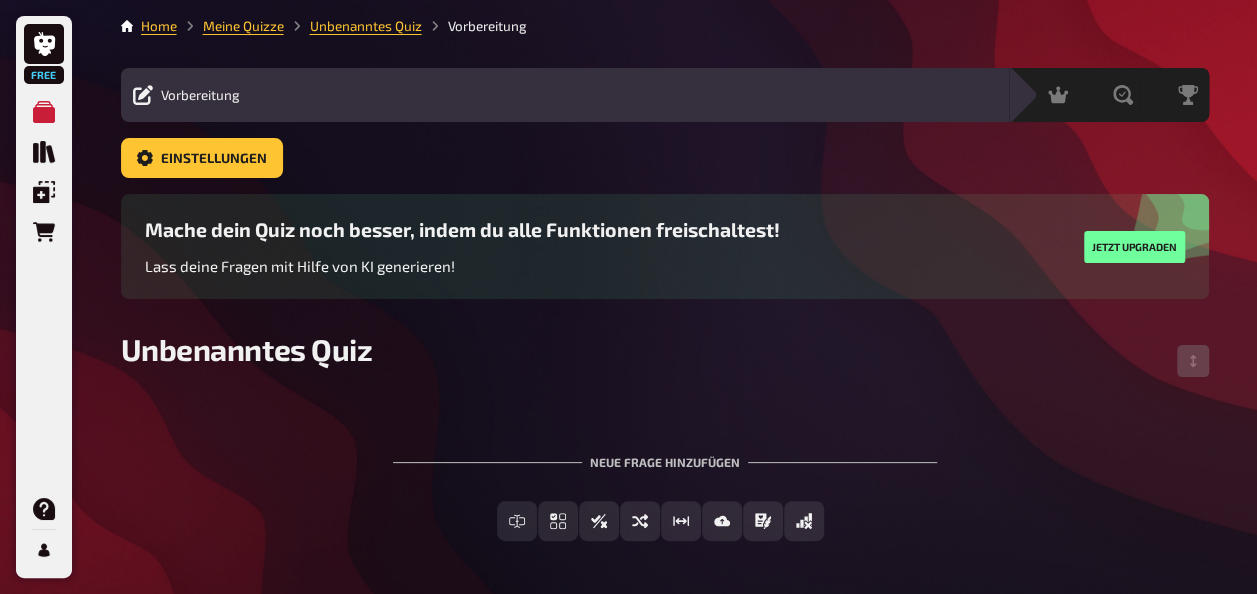 scroll, scrollTop: 76, scrollLeft: 0, axis: vertical 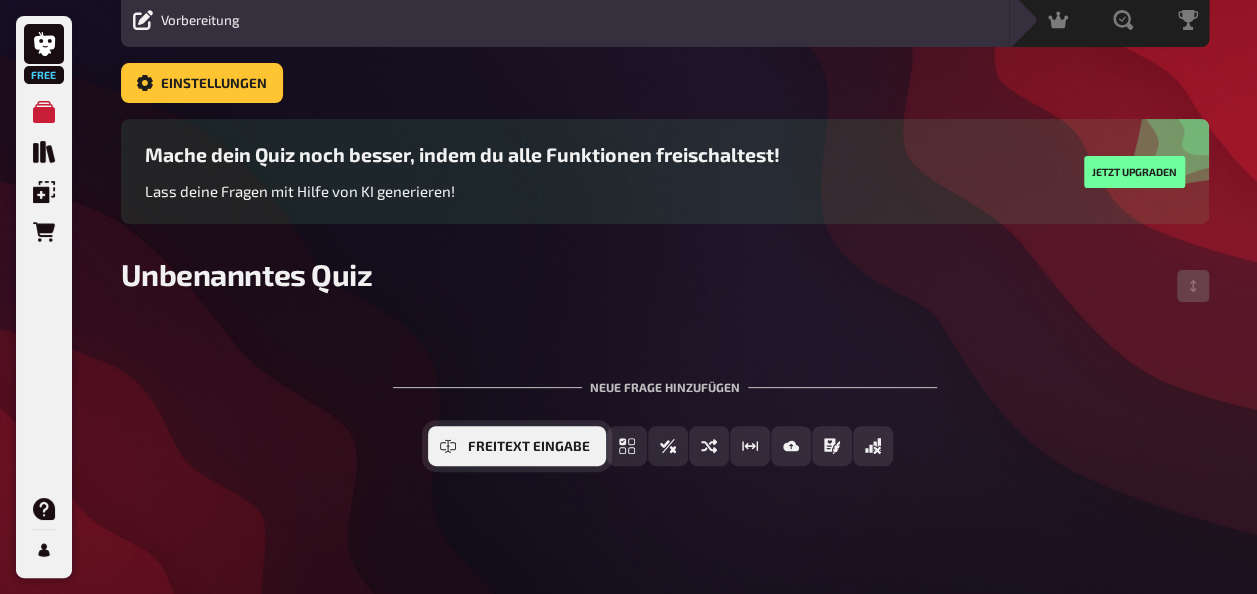 click on "Freitext Eingabe" at bounding box center (529, 447) 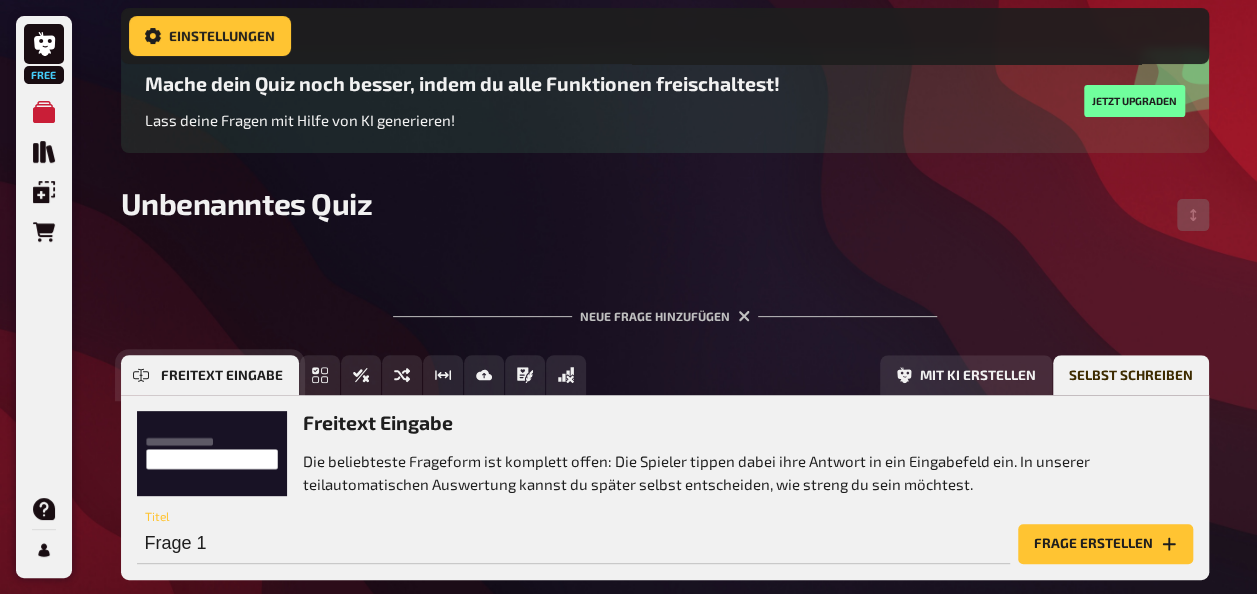 scroll, scrollTop: 275, scrollLeft: 0, axis: vertical 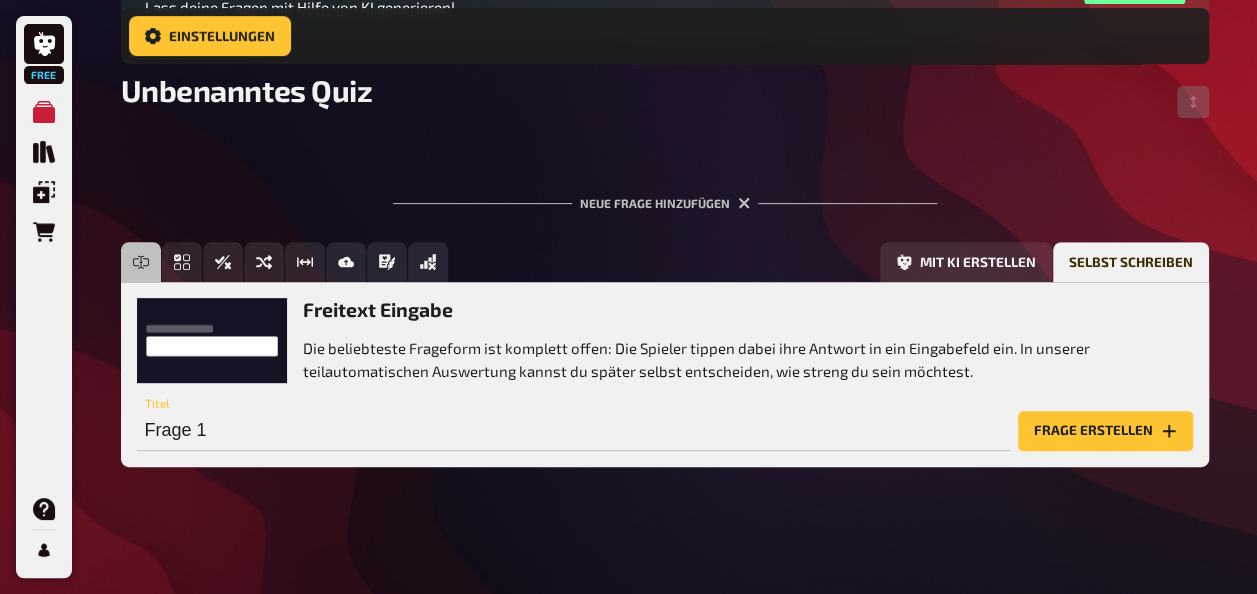 click on "Die beliebteste Frageform ist komplett offen: Die Spieler tippen dabei ihre Antwort in ein Eingabefeld ein. In unserer teilautomatischen Auswertung kannst du später selbst entscheiden, wie streng du sein möchtest." at bounding box center [748, 359] 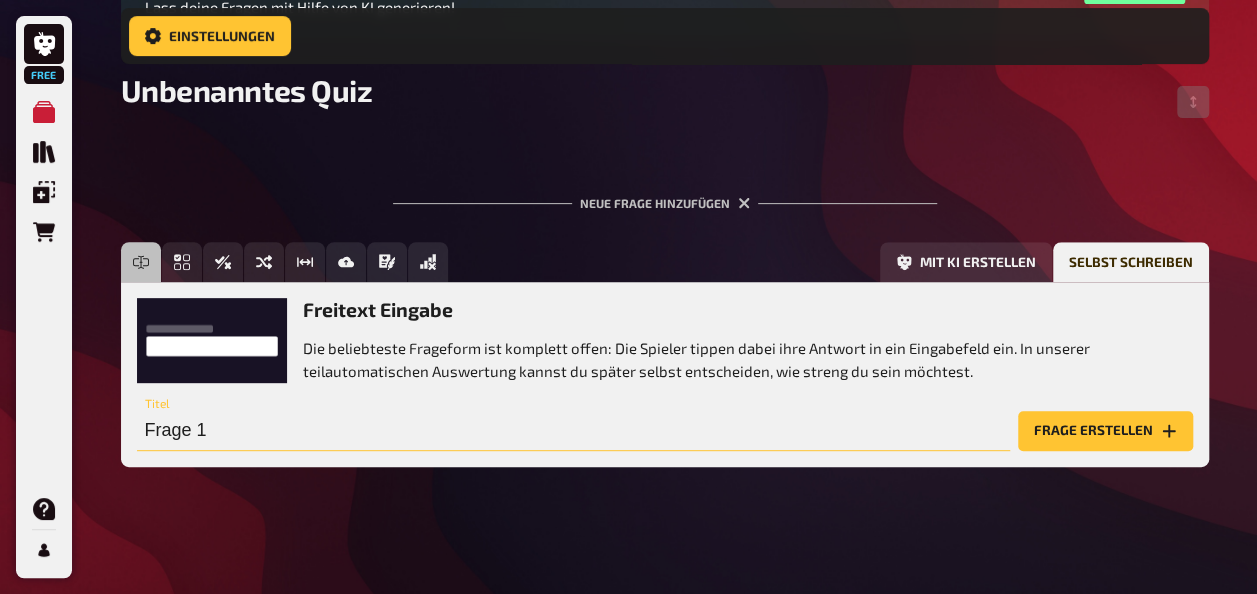 click on "Frage 1" at bounding box center (573, 431) 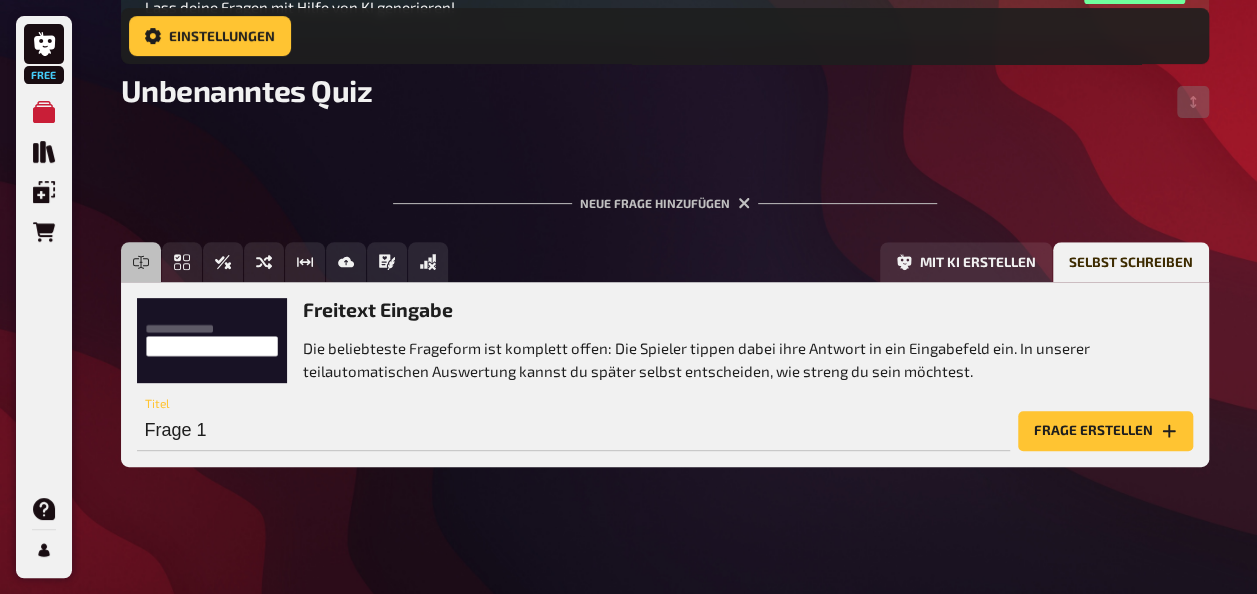 click on "Home Meine Quizze Unbenanntes Quiz Vorbereitung Vorbereitung Inhalte Bearbeiten Quiz Lobby Moderation undefined Auswertung Siegerehrung Einstellungen Mache dein Quiz noch besser, indem du alle Funktionen freischaltest! Lass deine Fragen mit Hilfe von KI generieren! Jetzt upgraden Unbenanntes Quiz
To pick up a draggable item, press the space bar.
While dragging, use the arrow keys to move the item.
Press space again to drop the item in its new position, or press escape to cancel.
Neue Frage hinzufügen   Freitext Eingabe Einfachauswahl Wahr / Falsch Sortierfrage Schätzfrage Bild-Antwort Prosa (Langtext) Offline Frage Mit KI erstellen Selbst schreiben Freitext Eingabe Die beliebteste Frageform ist komplett offen: Die Spieler tippen dabei ihre Antwort in ein Eingabefeld ein. In unserer teilautomatischen Auswertung kannst du später selbst entscheiden, wie streng du sein möchtest. Frage 1 Titel Frage erstellen" at bounding box center (665, 160) 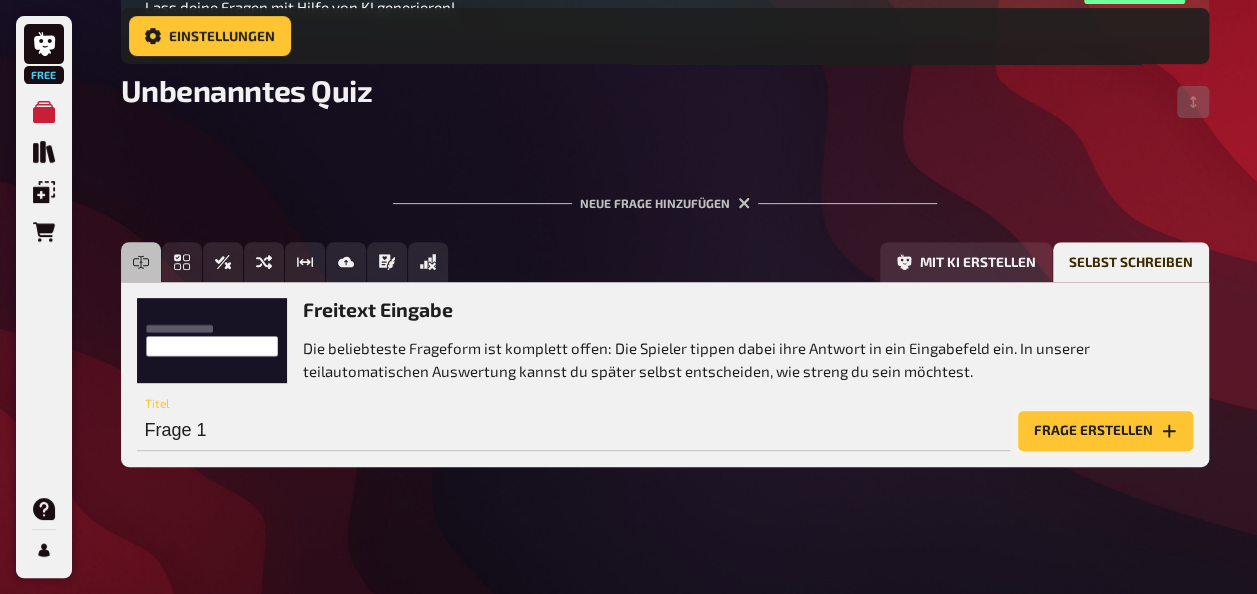 click on "Frage erstellen" at bounding box center (1105, 431) 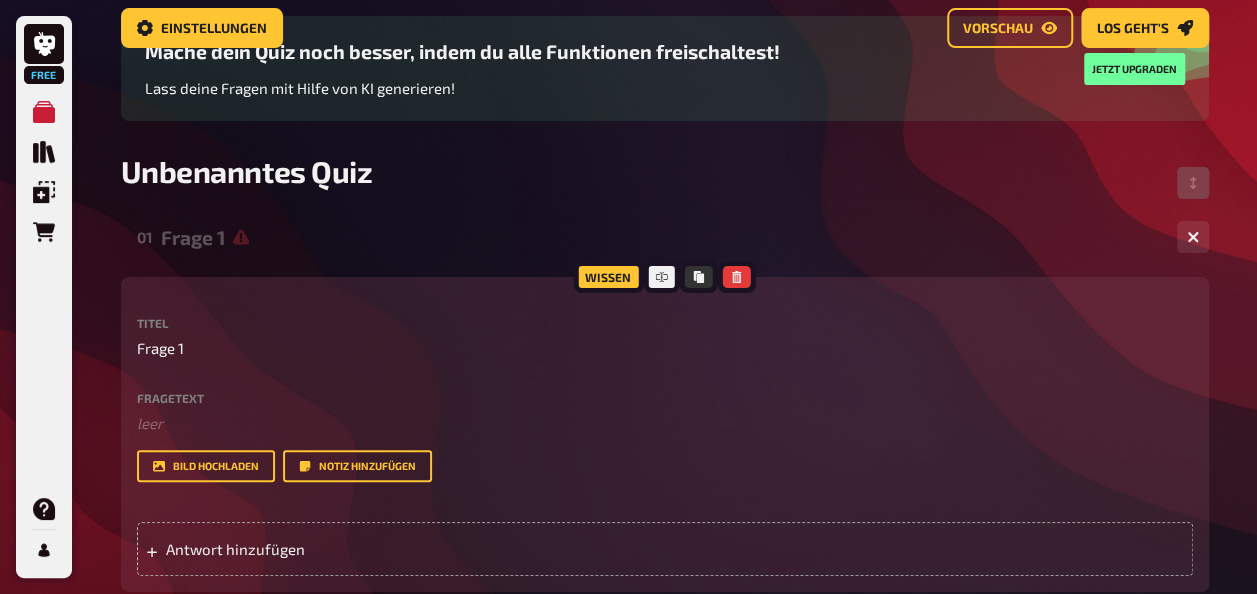scroll, scrollTop: 0, scrollLeft: 0, axis: both 